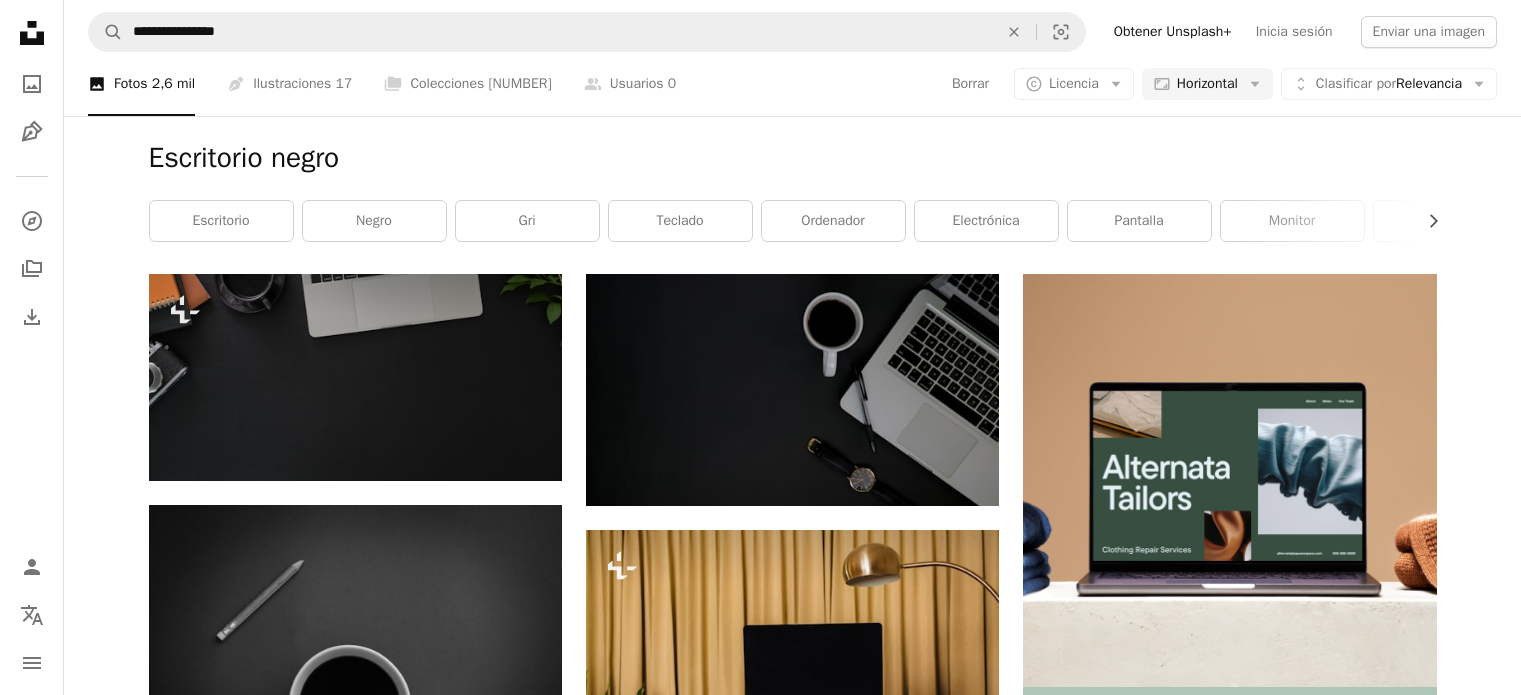 scroll, scrollTop: 3653, scrollLeft: 0, axis: vertical 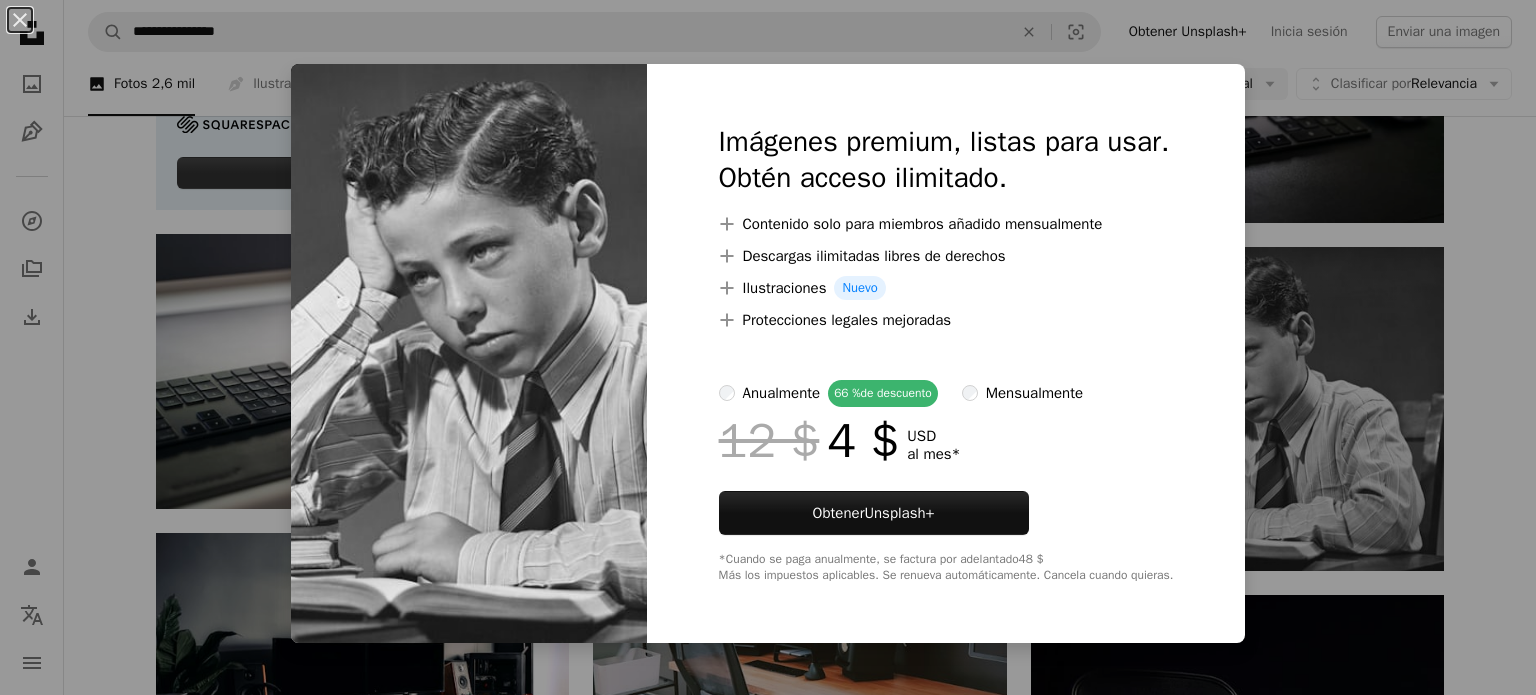 click on "An X shape Imágenes premium, listas para usar. Obtén acceso ilimitado. A plus sign Contenido solo para miembros añadido mensualmente A plus sign Descargas ilimitadas libres de derechos A plus sign Ilustraciones  Nuevo A plus sign Protecciones legales mejoradas anualmente 66 %  de descuento mensualmente 12 $   4 $ USD al mes * Obtener  Unsplash+ *Cuando se paga anualmente, se factura por adelantado  48 $ Más los impuestos aplicables. Se renueva automáticamente. Cancela cuando quieras." at bounding box center (768, 347) 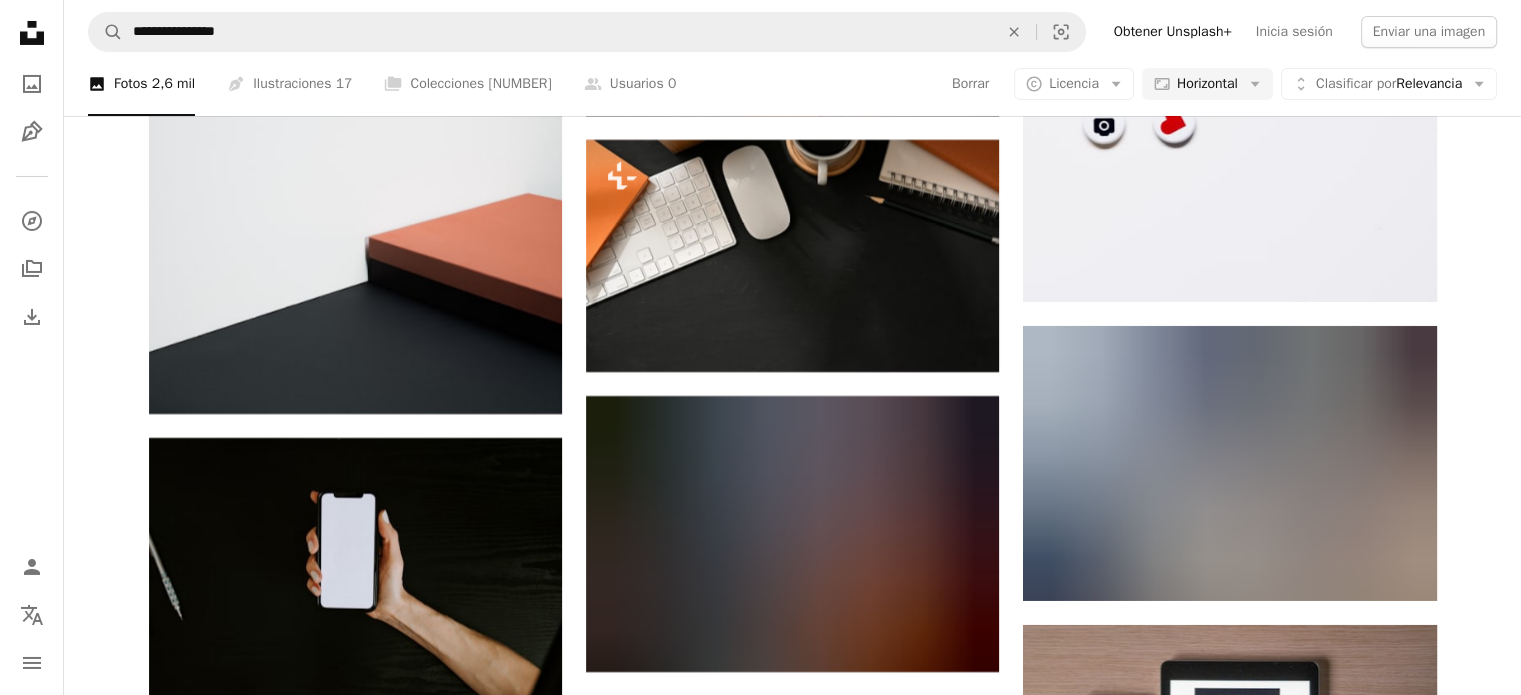 scroll, scrollTop: 7256, scrollLeft: 0, axis: vertical 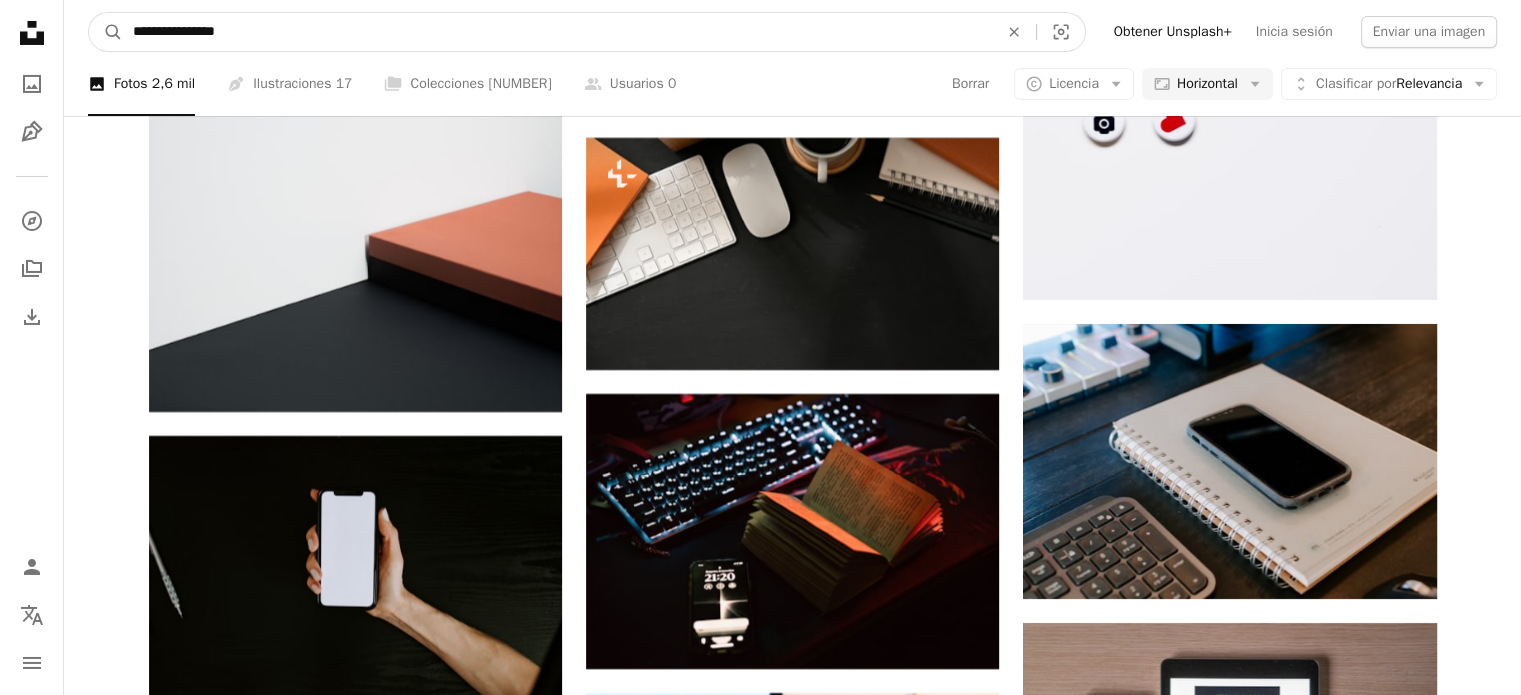 click on "**********" at bounding box center (557, 32) 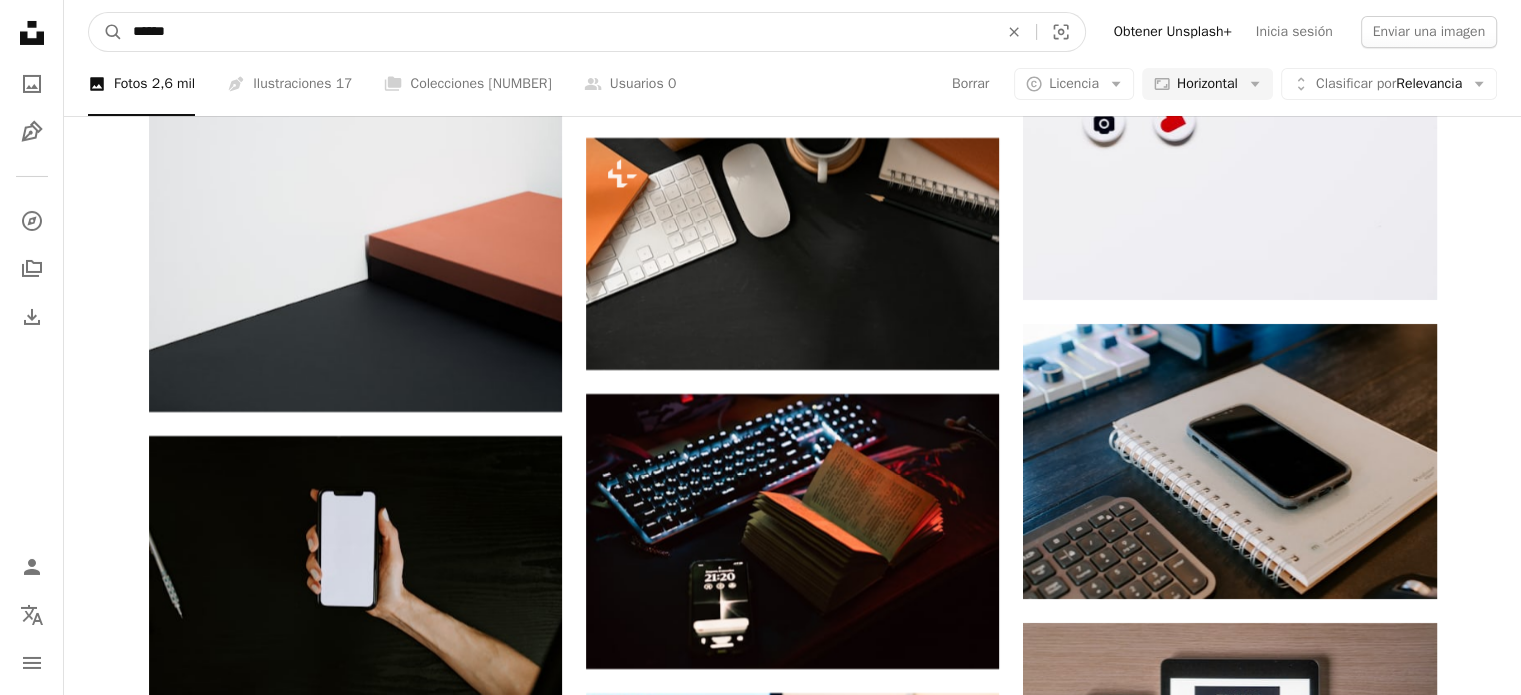 type on "******" 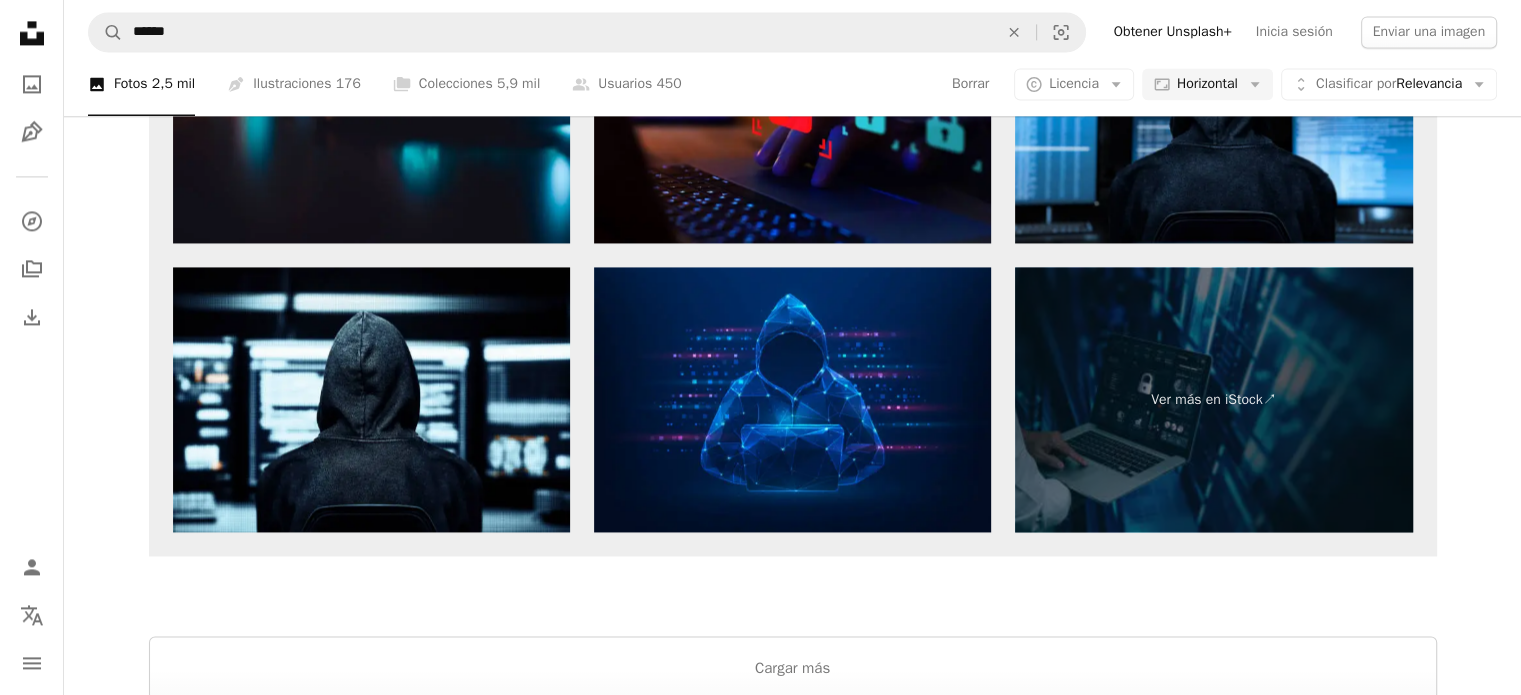 scroll, scrollTop: 3227, scrollLeft: 0, axis: vertical 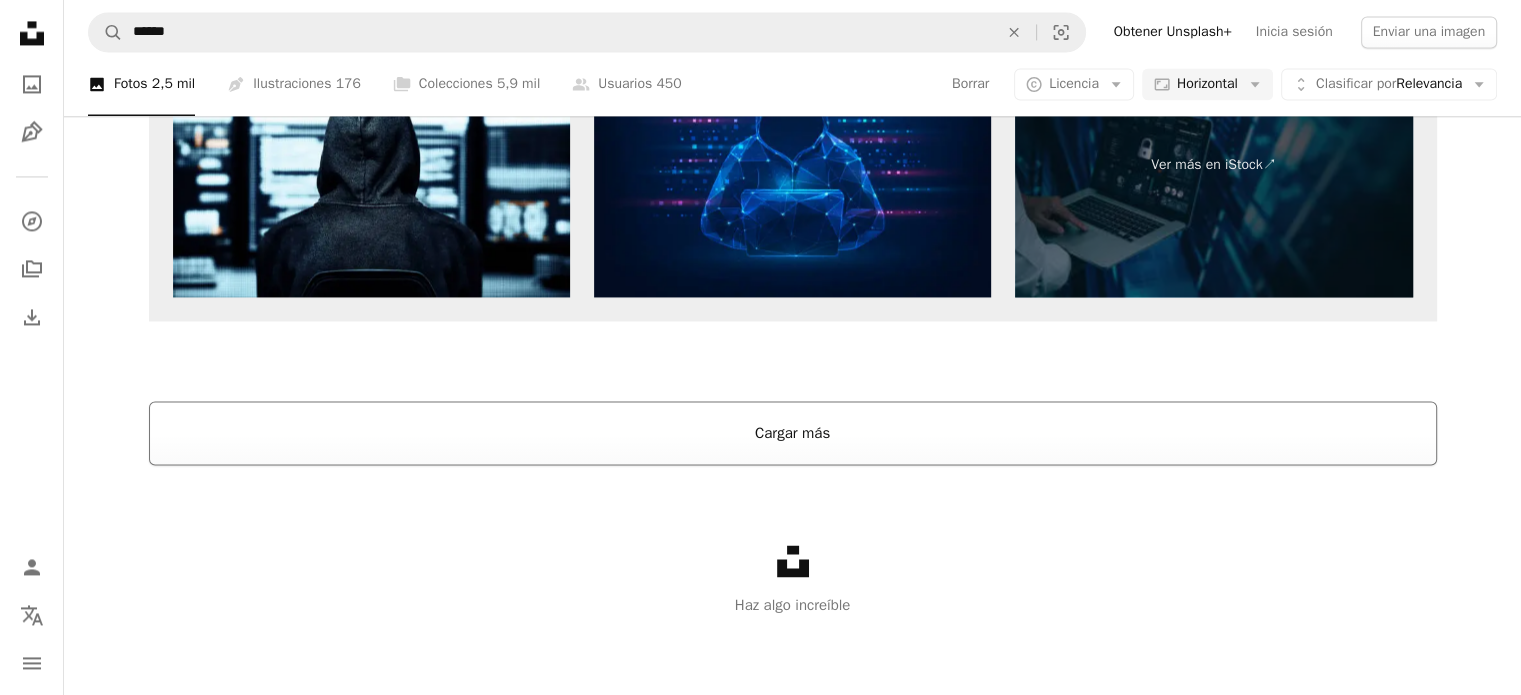 click on "Cargar más" at bounding box center [793, 433] 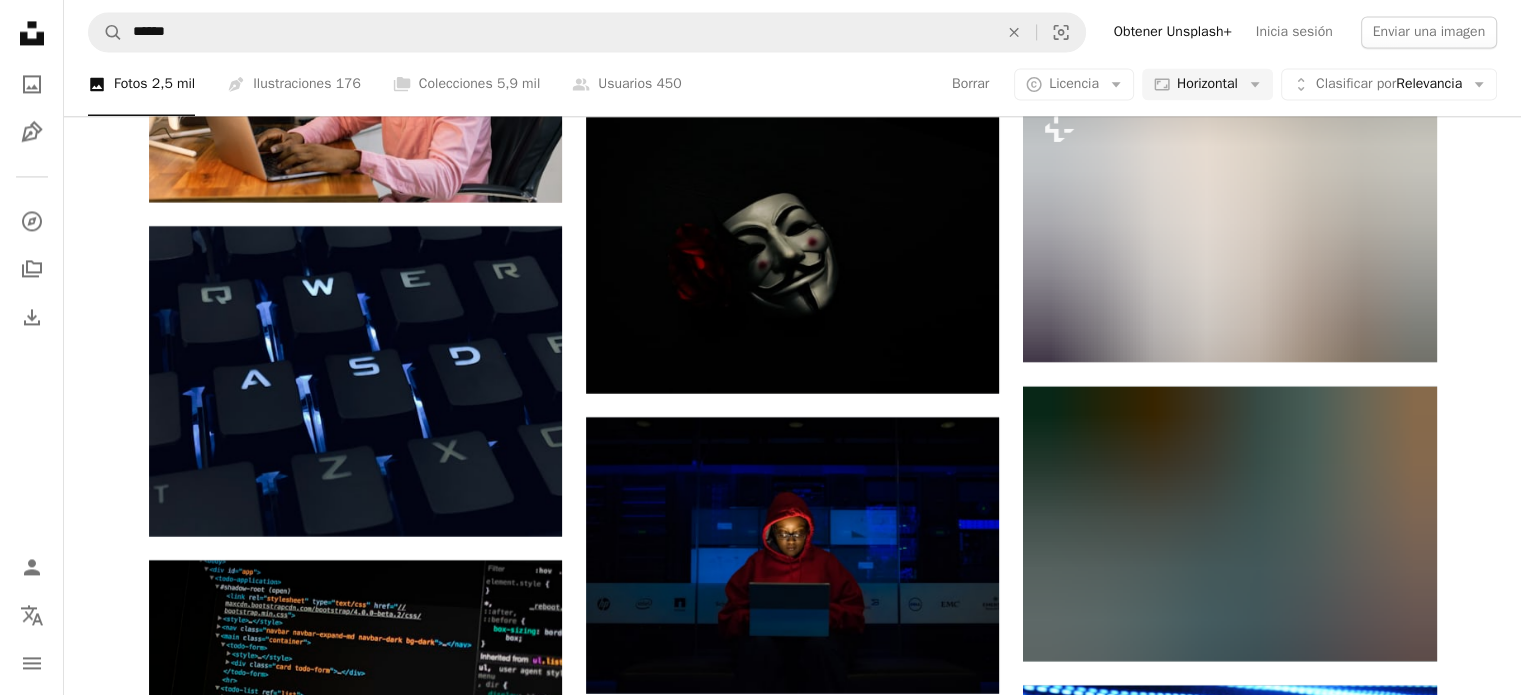 scroll, scrollTop: 18352, scrollLeft: 0, axis: vertical 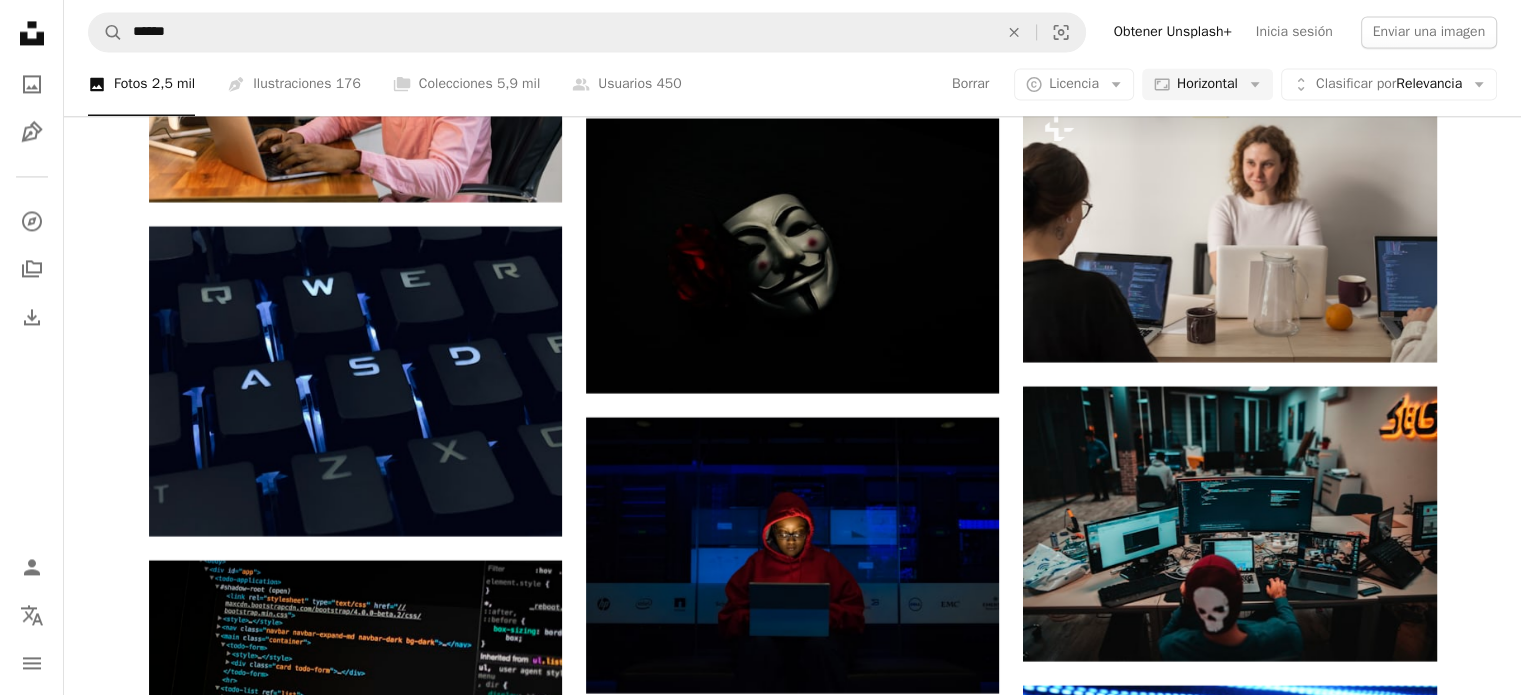 click 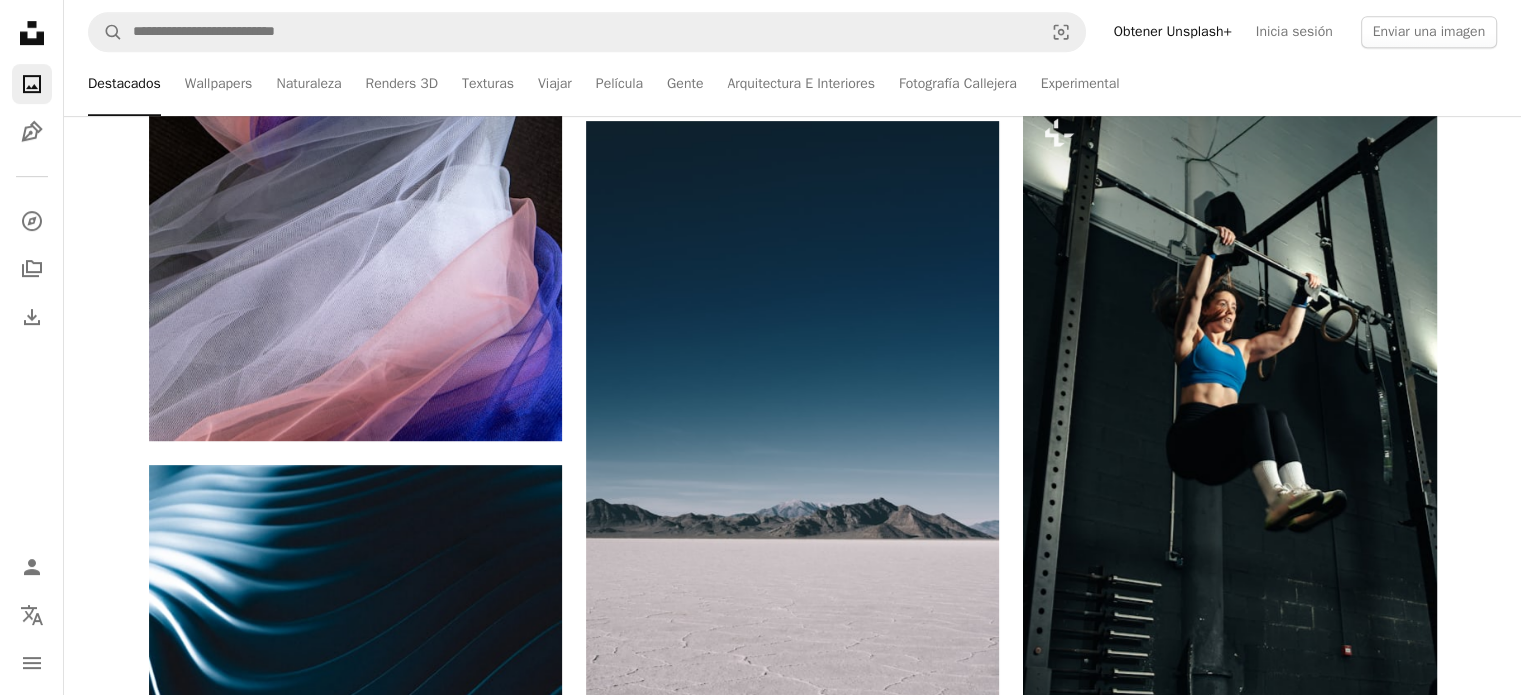 scroll, scrollTop: 0, scrollLeft: 0, axis: both 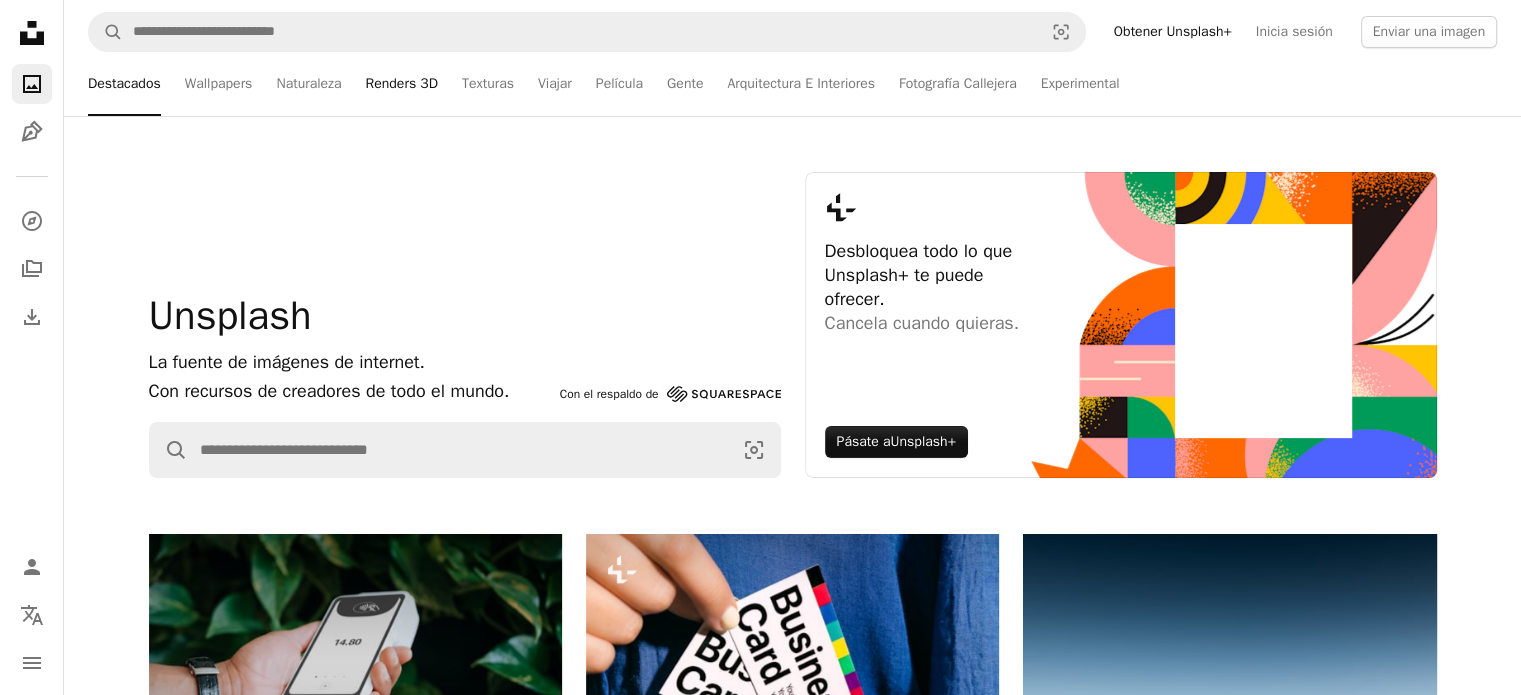 click on "Renders 3D" at bounding box center (402, 84) 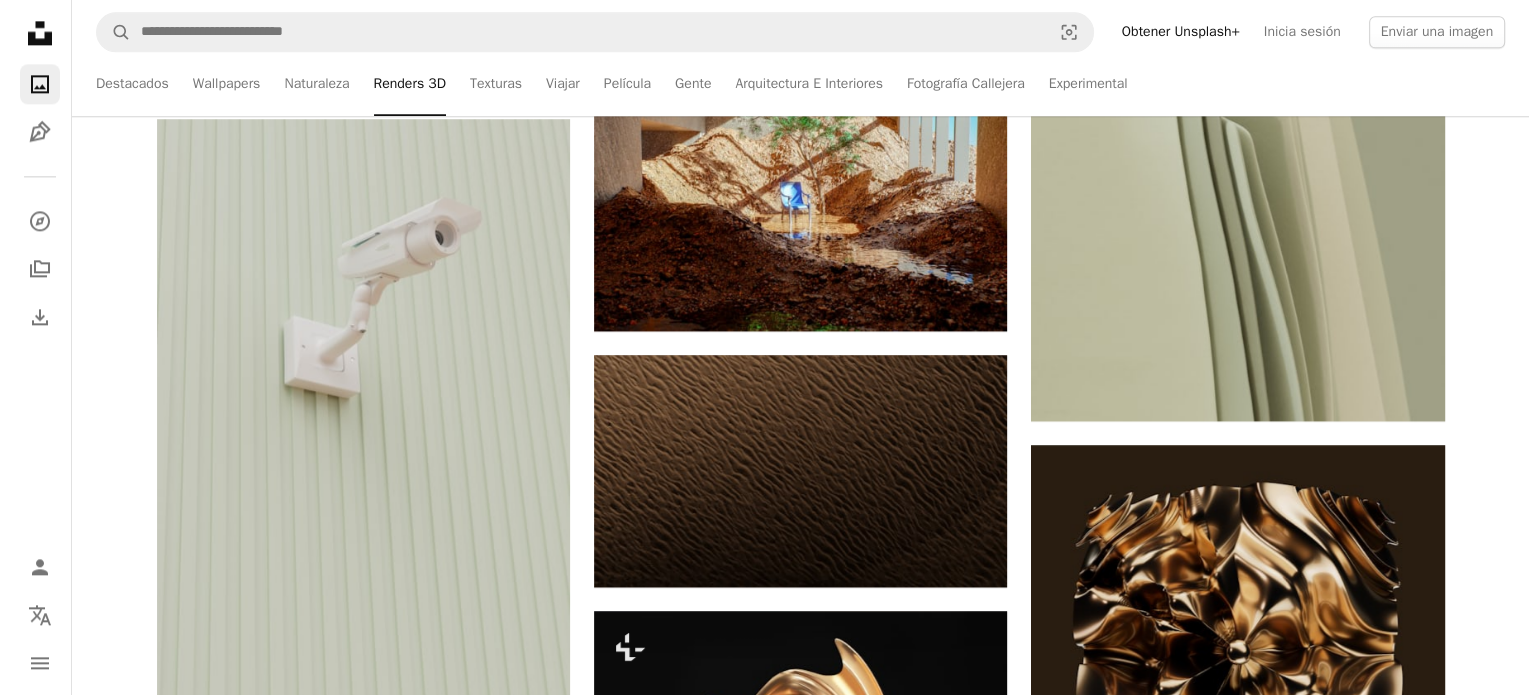 scroll, scrollTop: 2658, scrollLeft: 0, axis: vertical 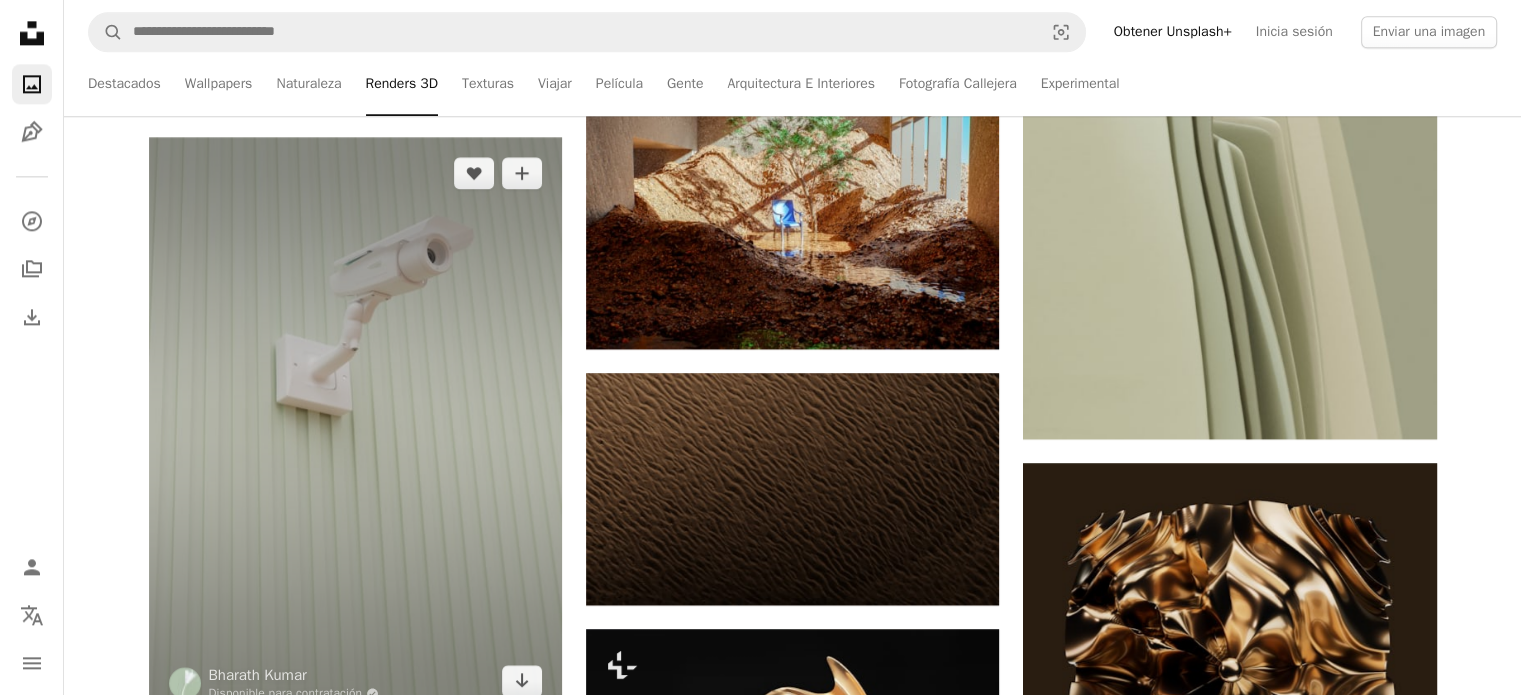 click at bounding box center [355, 427] 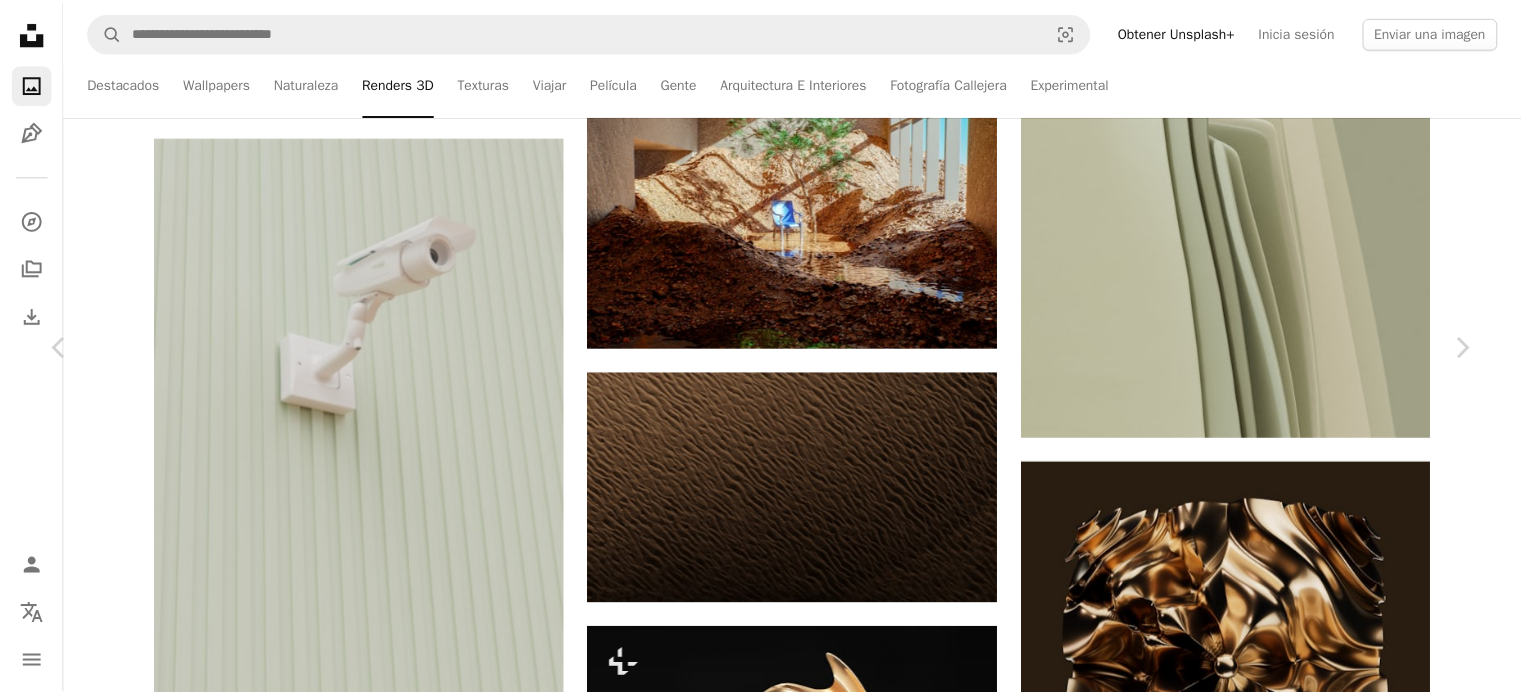 scroll, scrollTop: 1334, scrollLeft: 0, axis: vertical 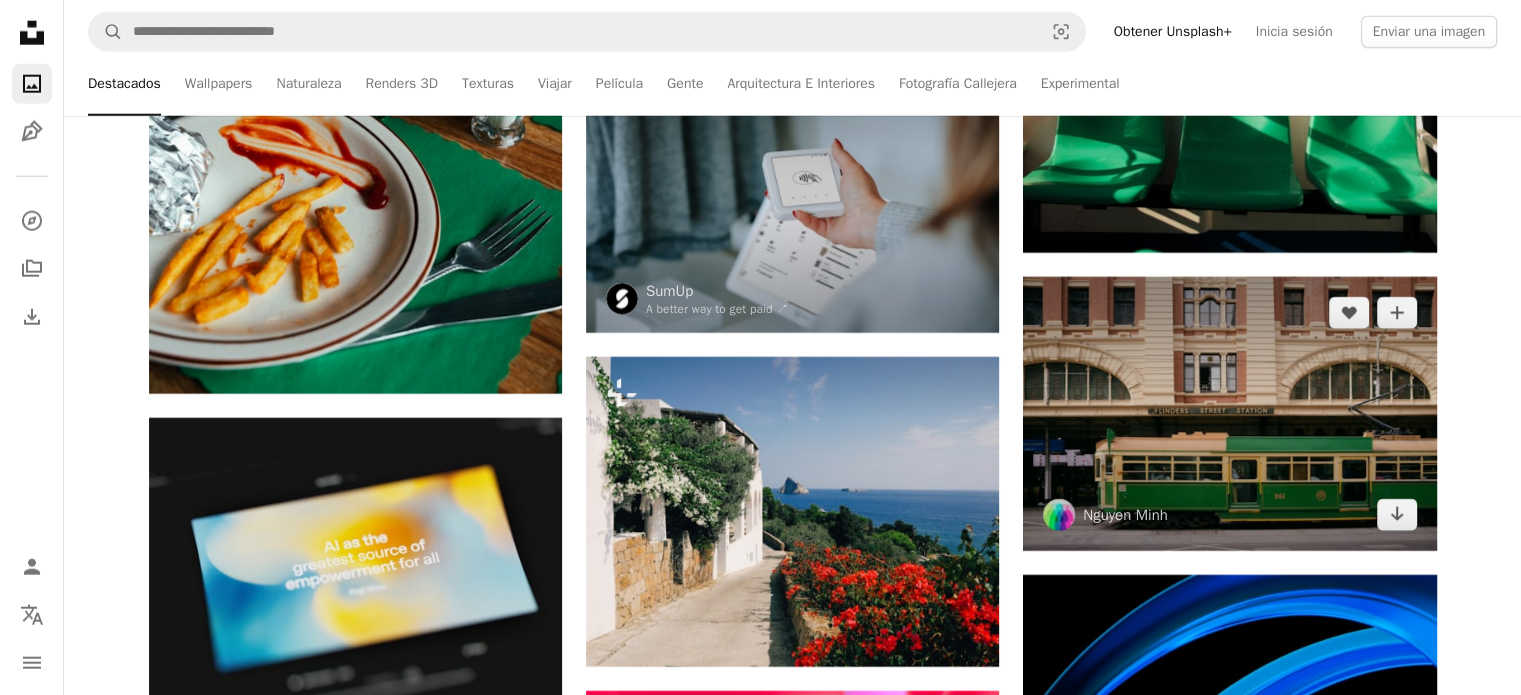 click at bounding box center (1229, 414) 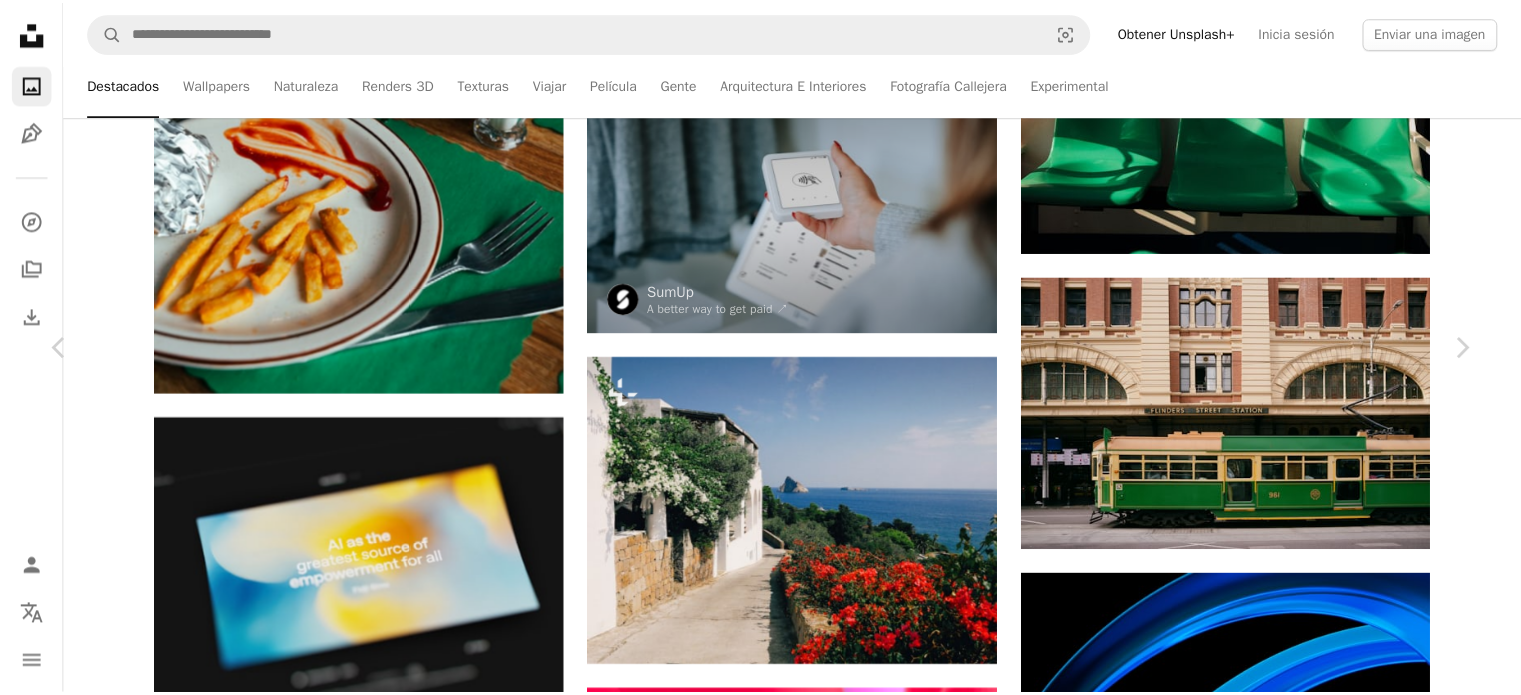 scroll, scrollTop: 7266, scrollLeft: 0, axis: vertical 